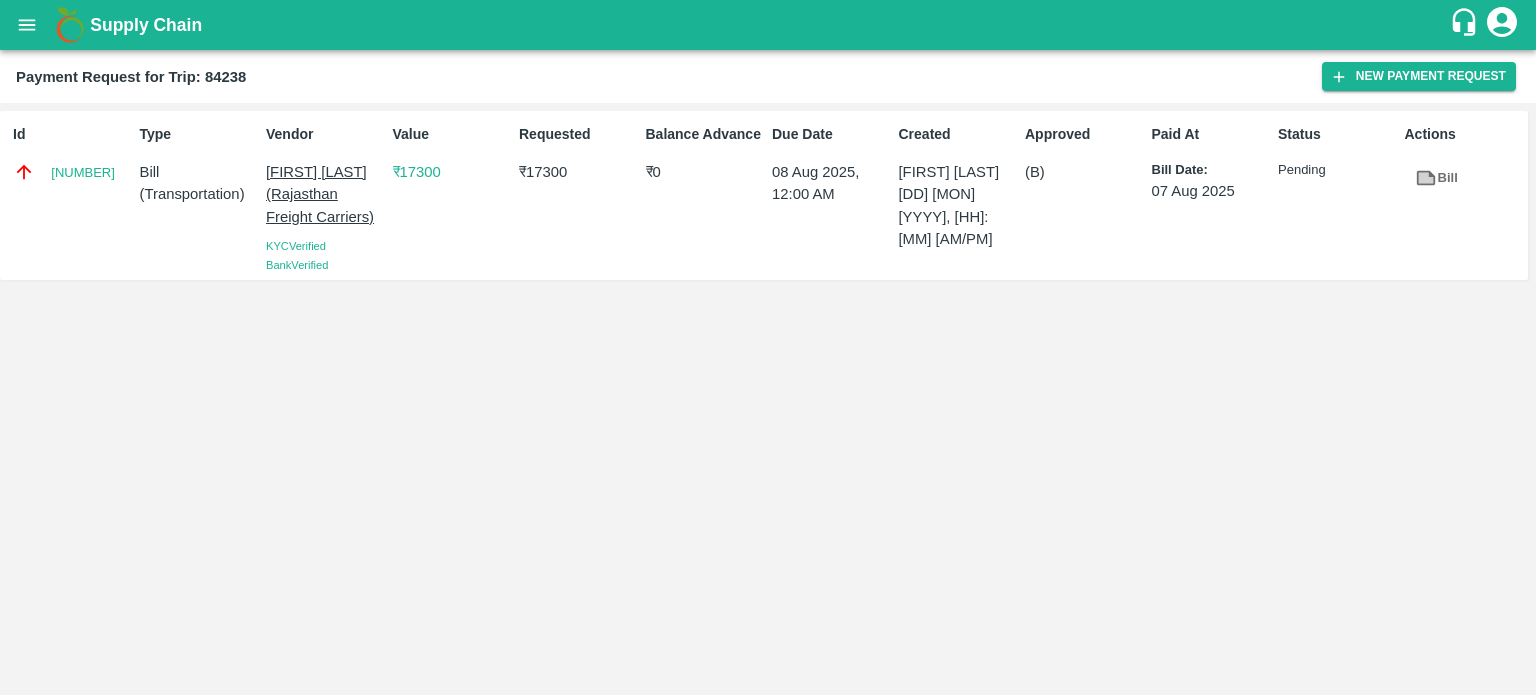 scroll, scrollTop: 0, scrollLeft: 0, axis: both 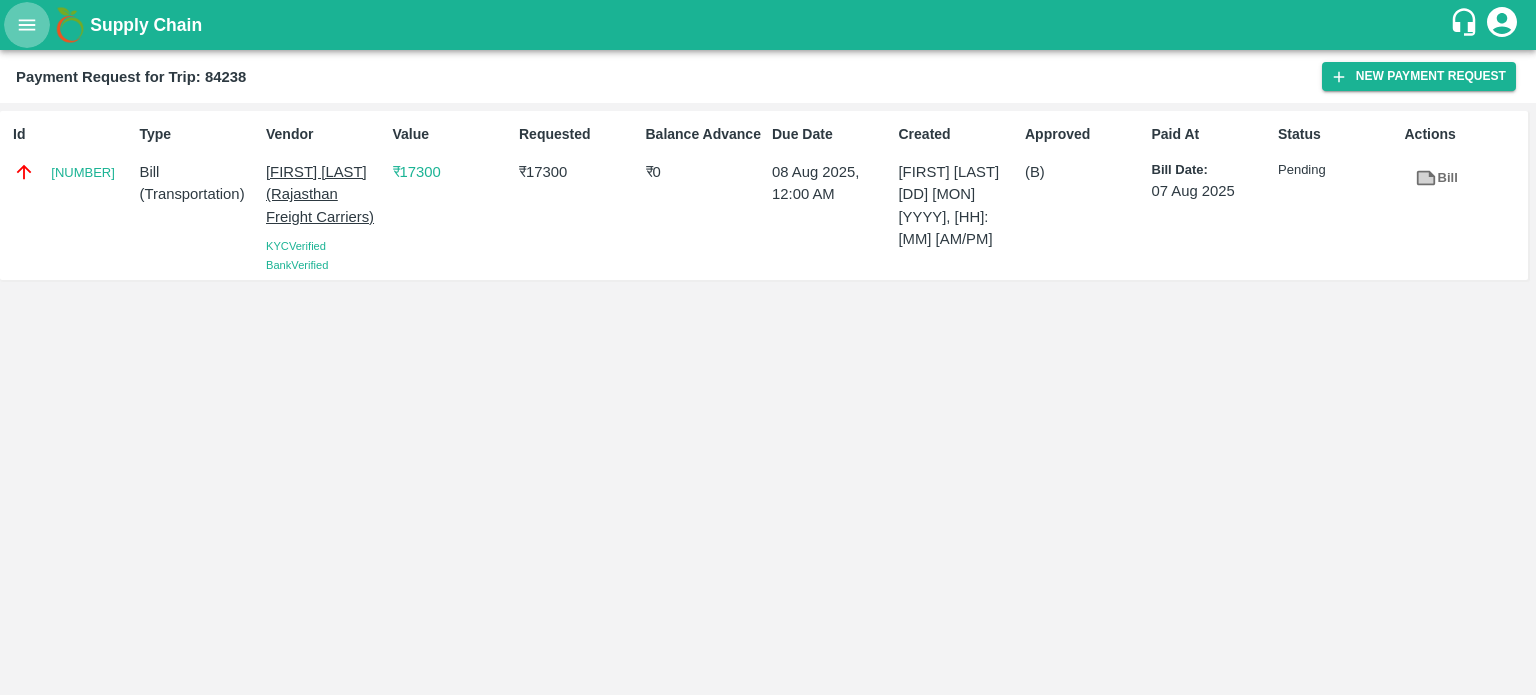 click 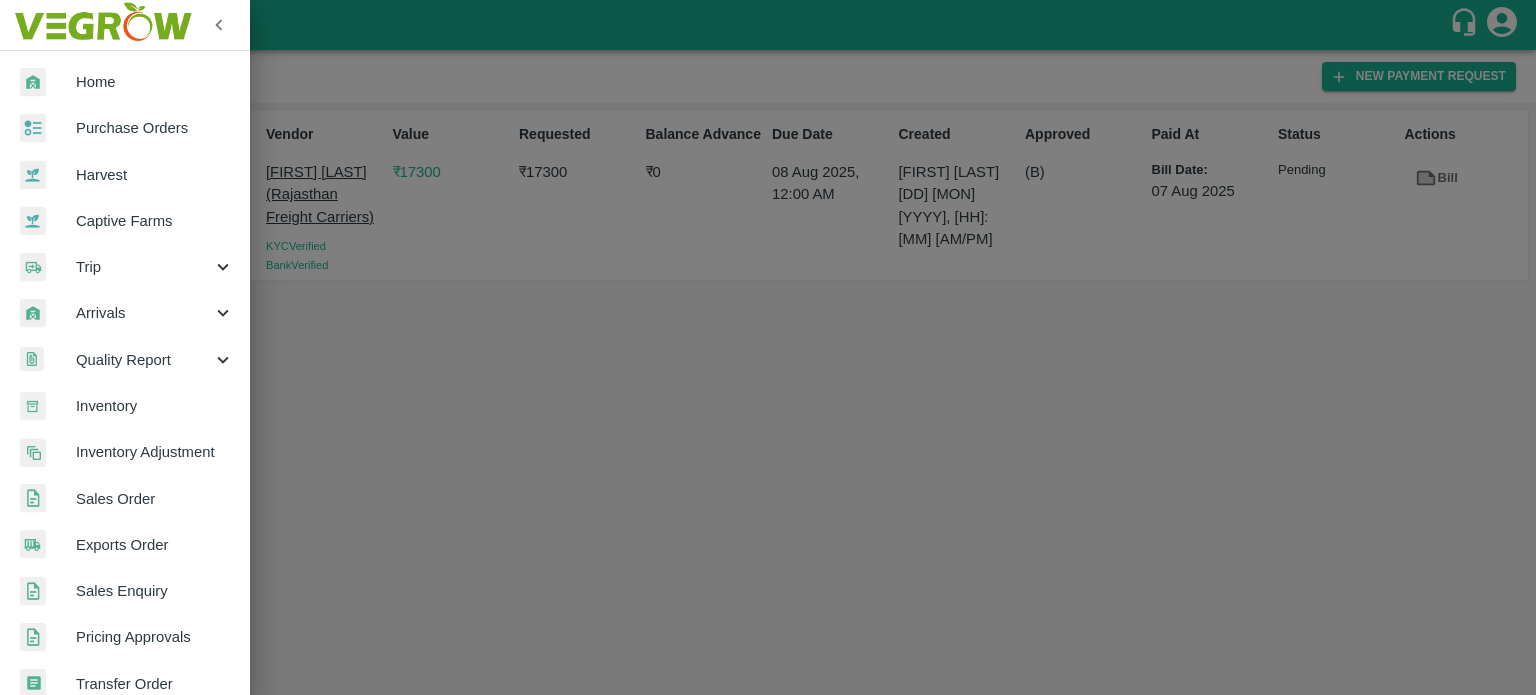 click on "Trip" at bounding box center (144, 267) 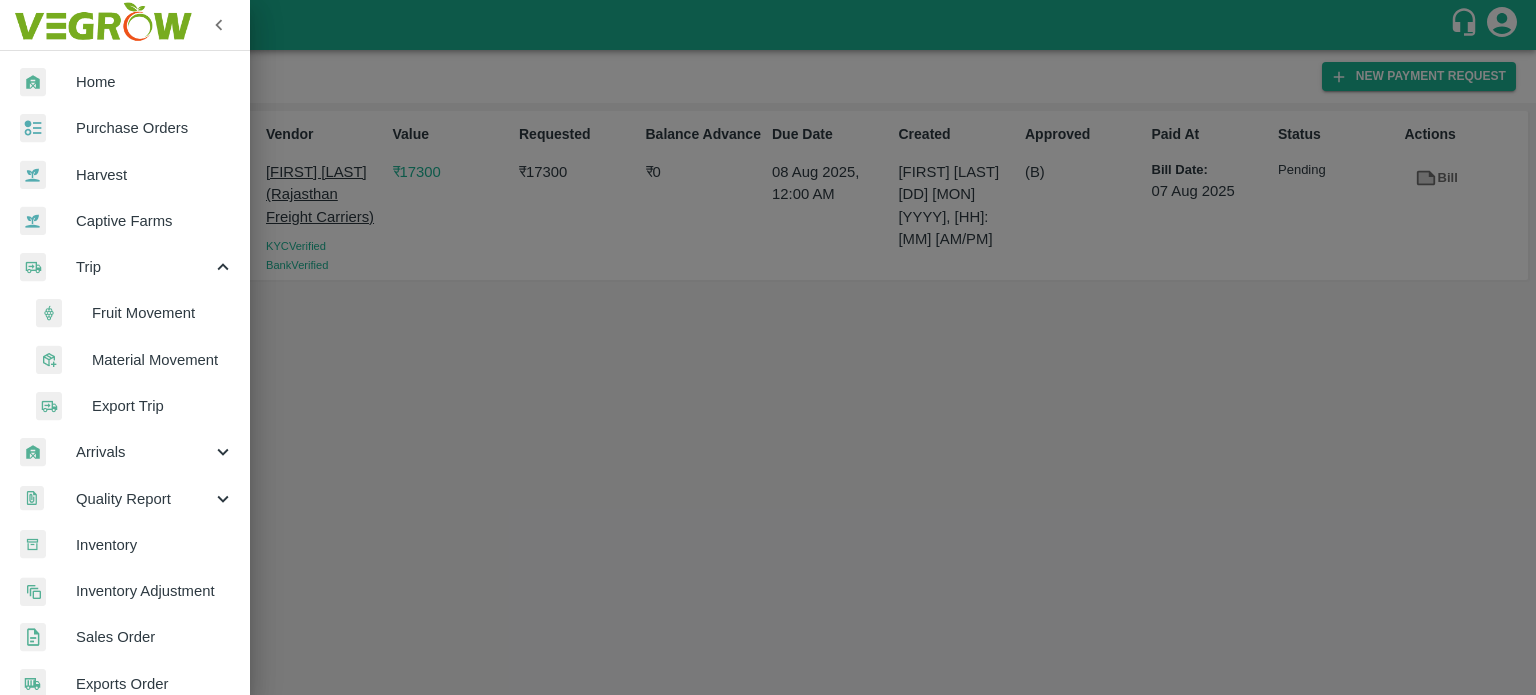 click on "Fruit Movement" at bounding box center [163, 313] 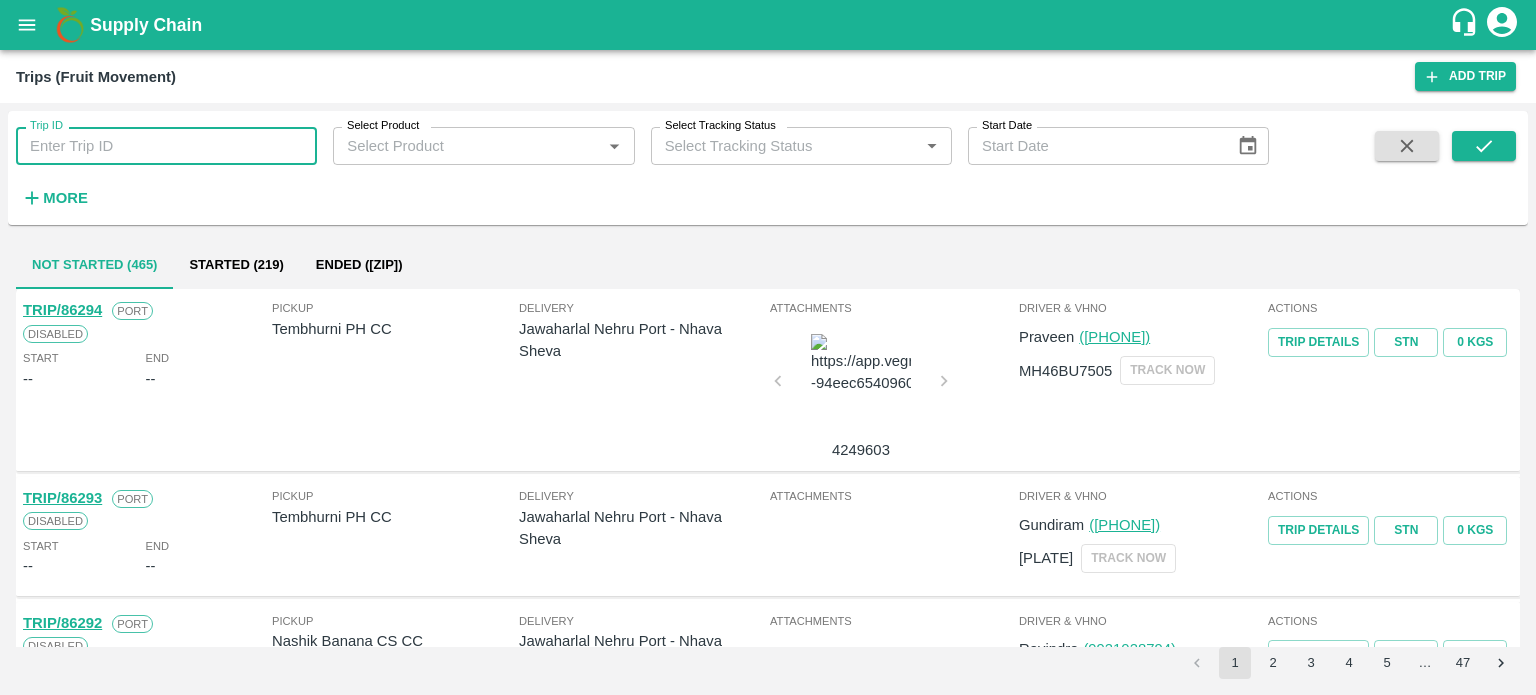 click on "Trip ID" at bounding box center (166, 146) 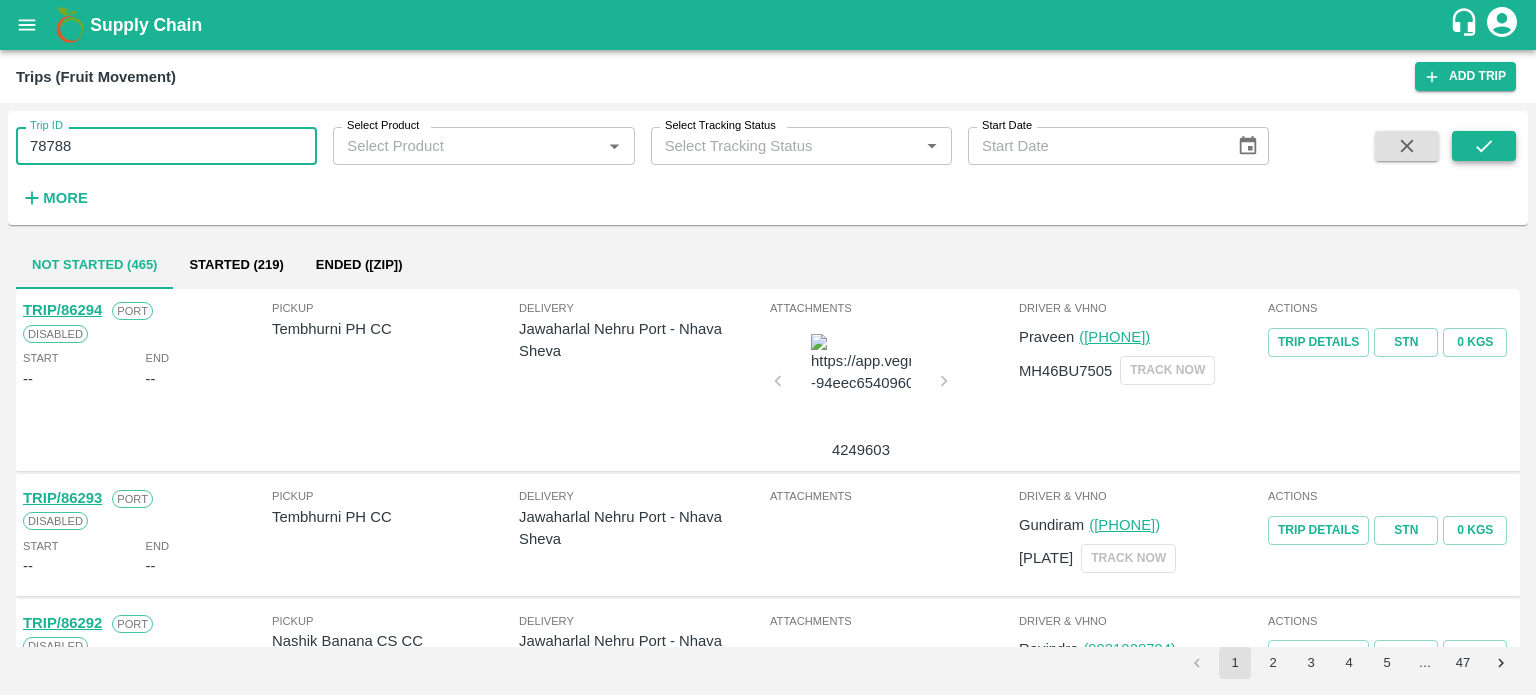 type on "78788" 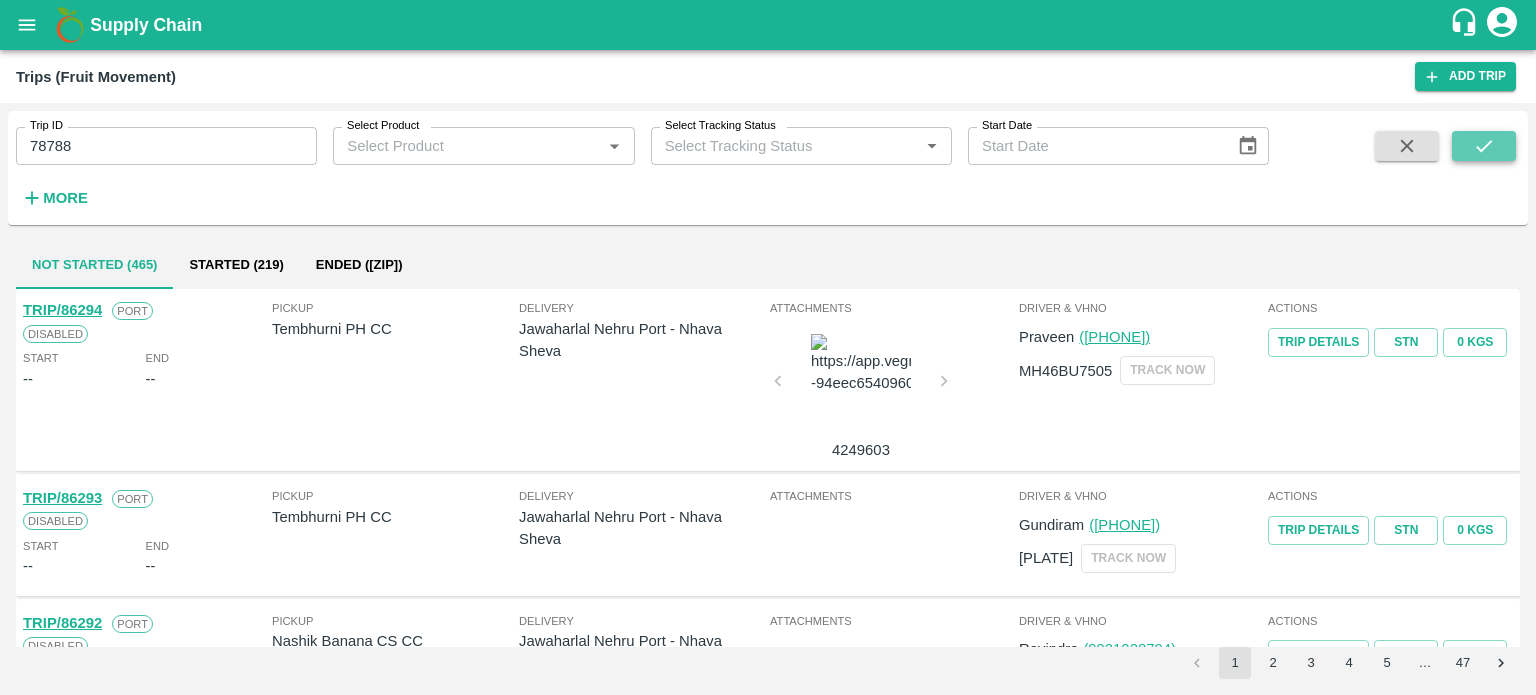 click at bounding box center [1484, 146] 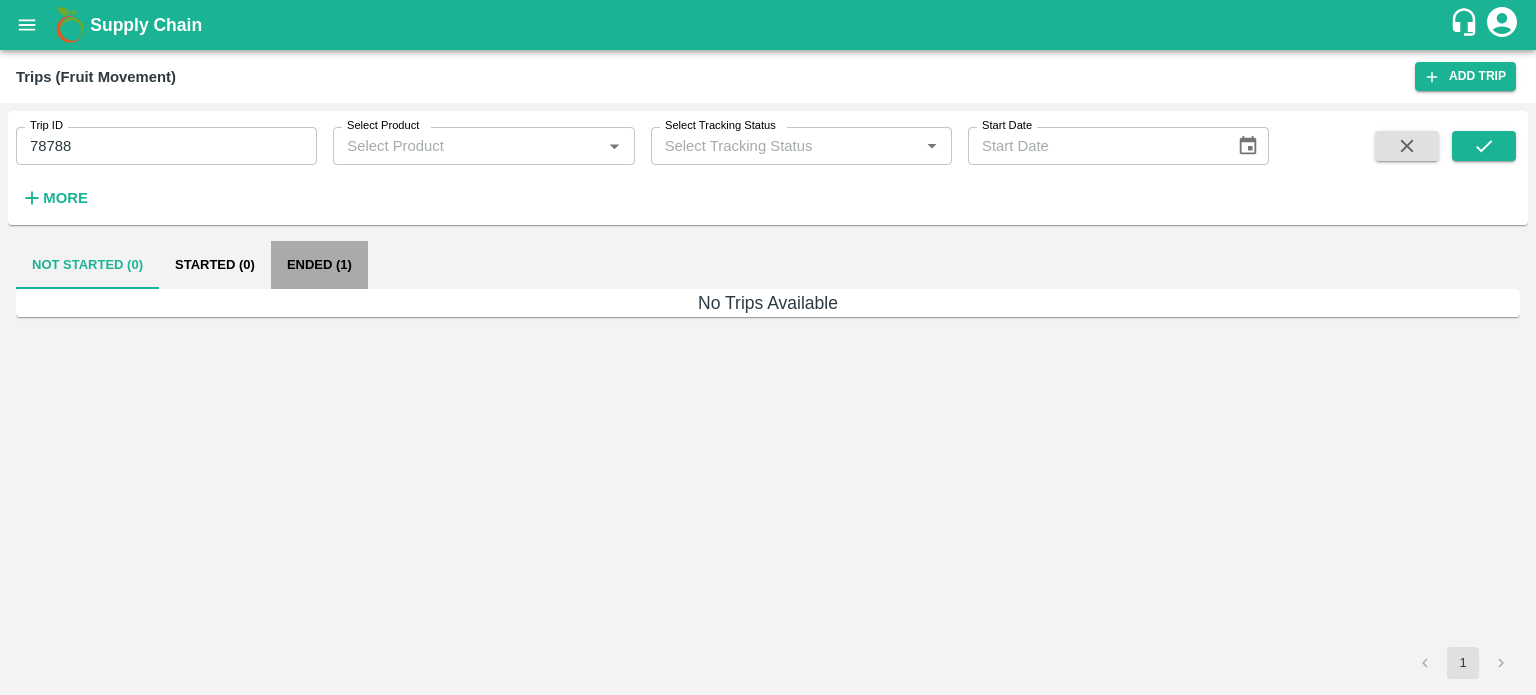 click on "Ended (1)" at bounding box center [319, 265] 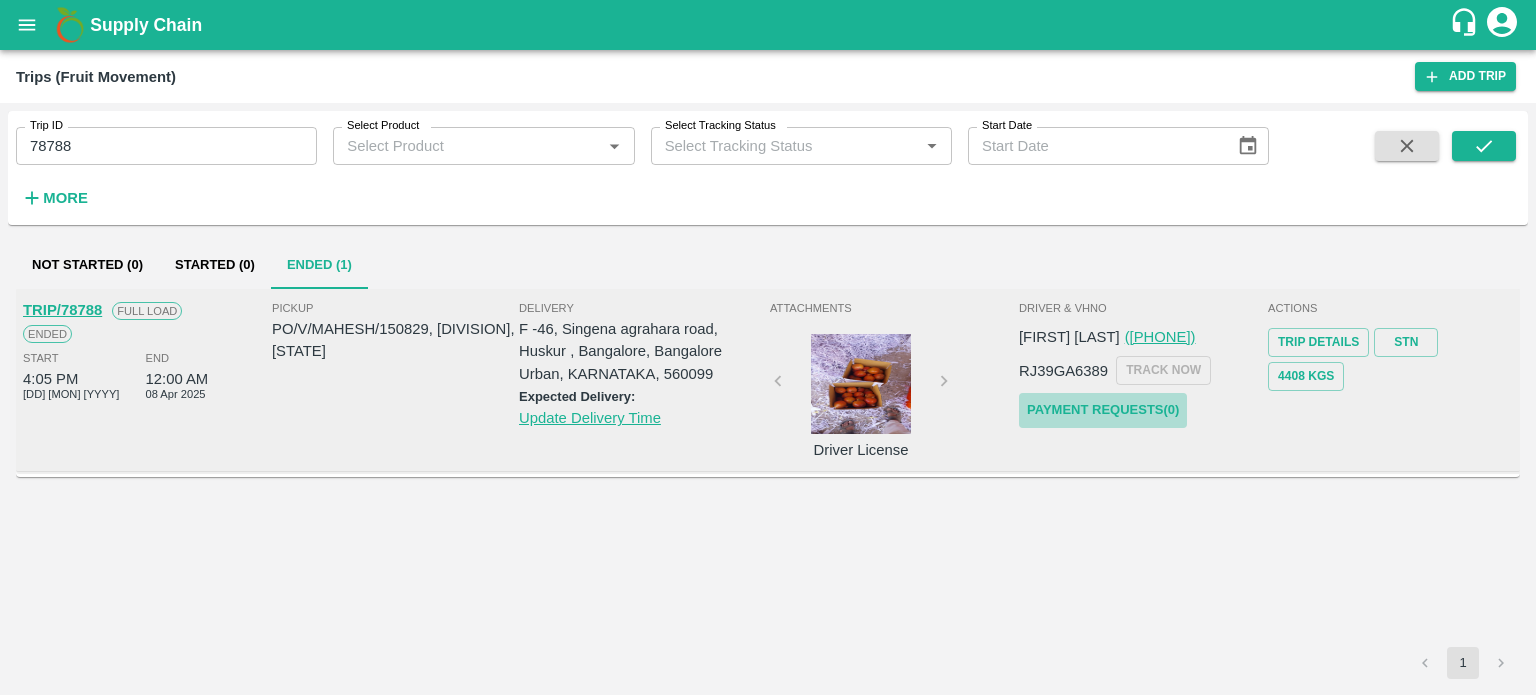 click on "Payment Requests( 0 )" at bounding box center [1103, 410] 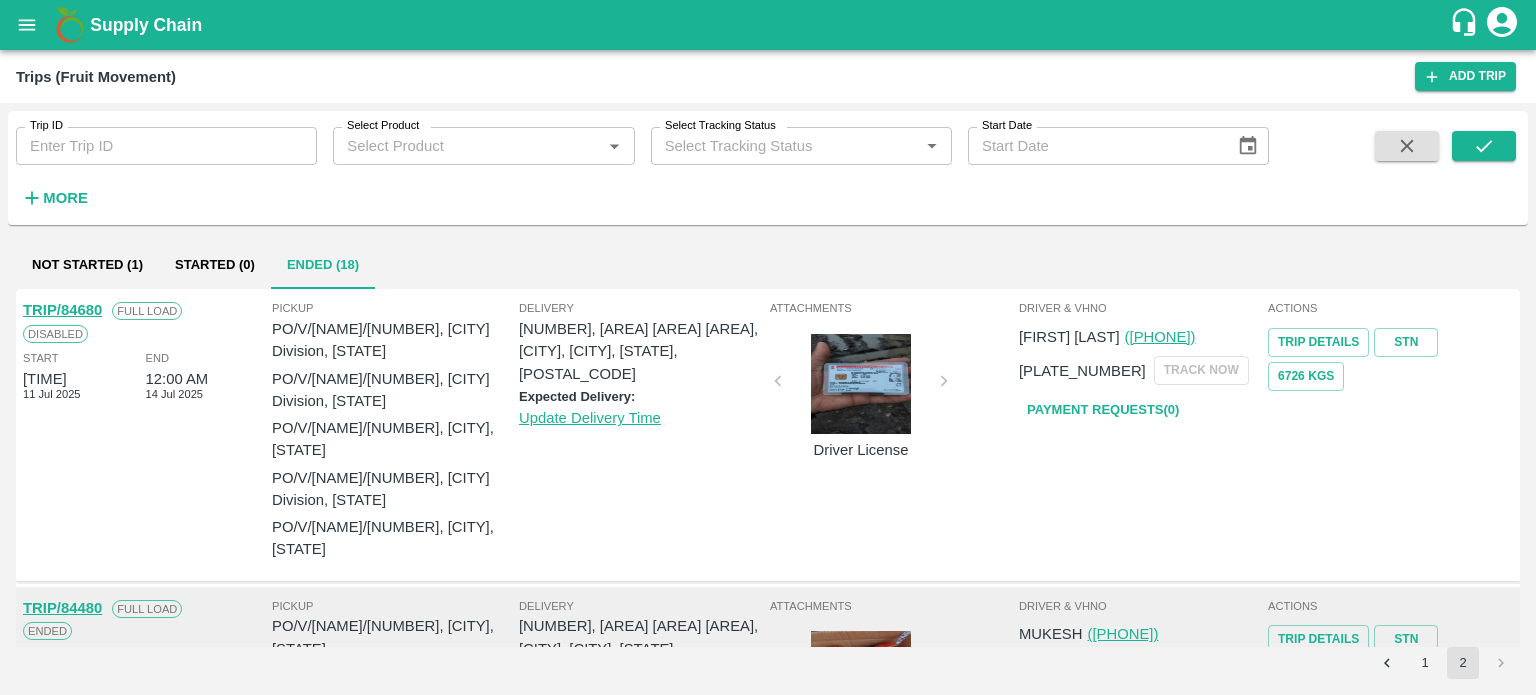 scroll, scrollTop: 0, scrollLeft: 0, axis: both 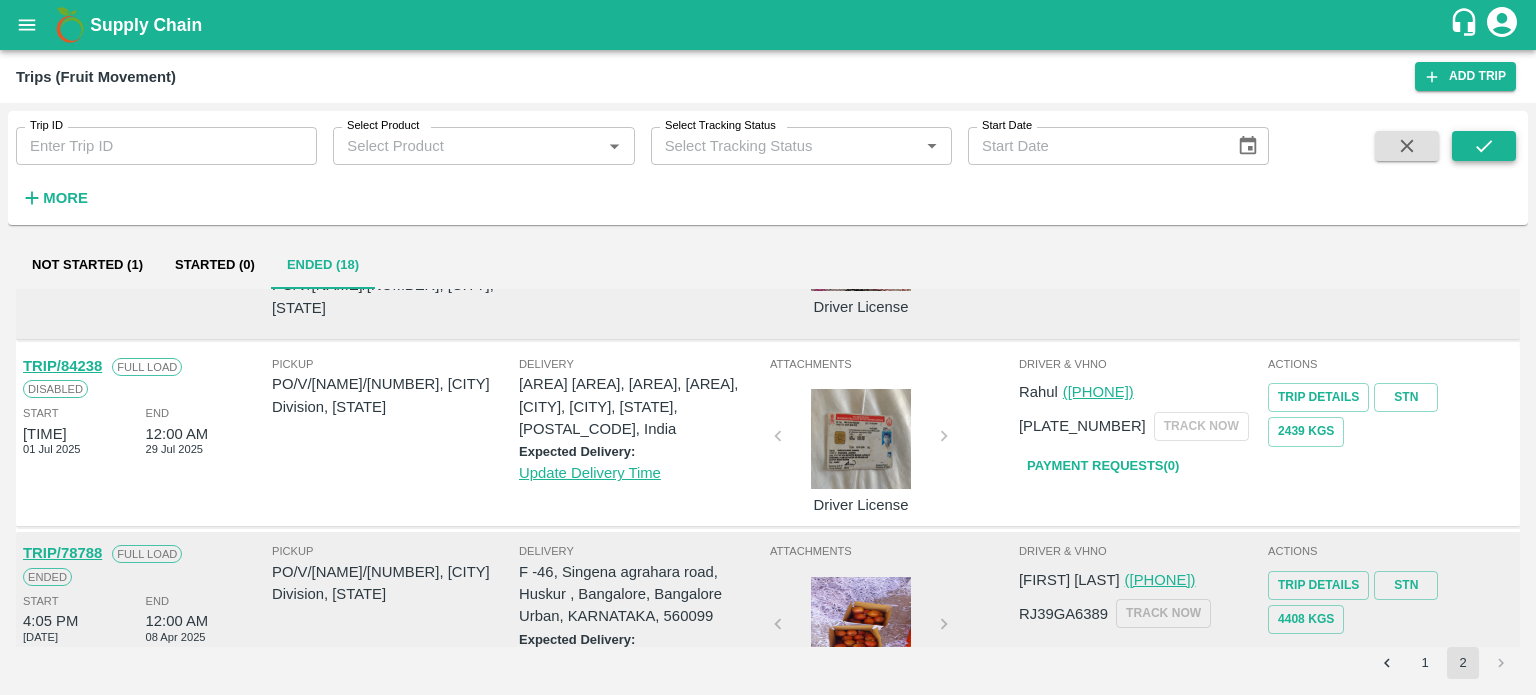 click 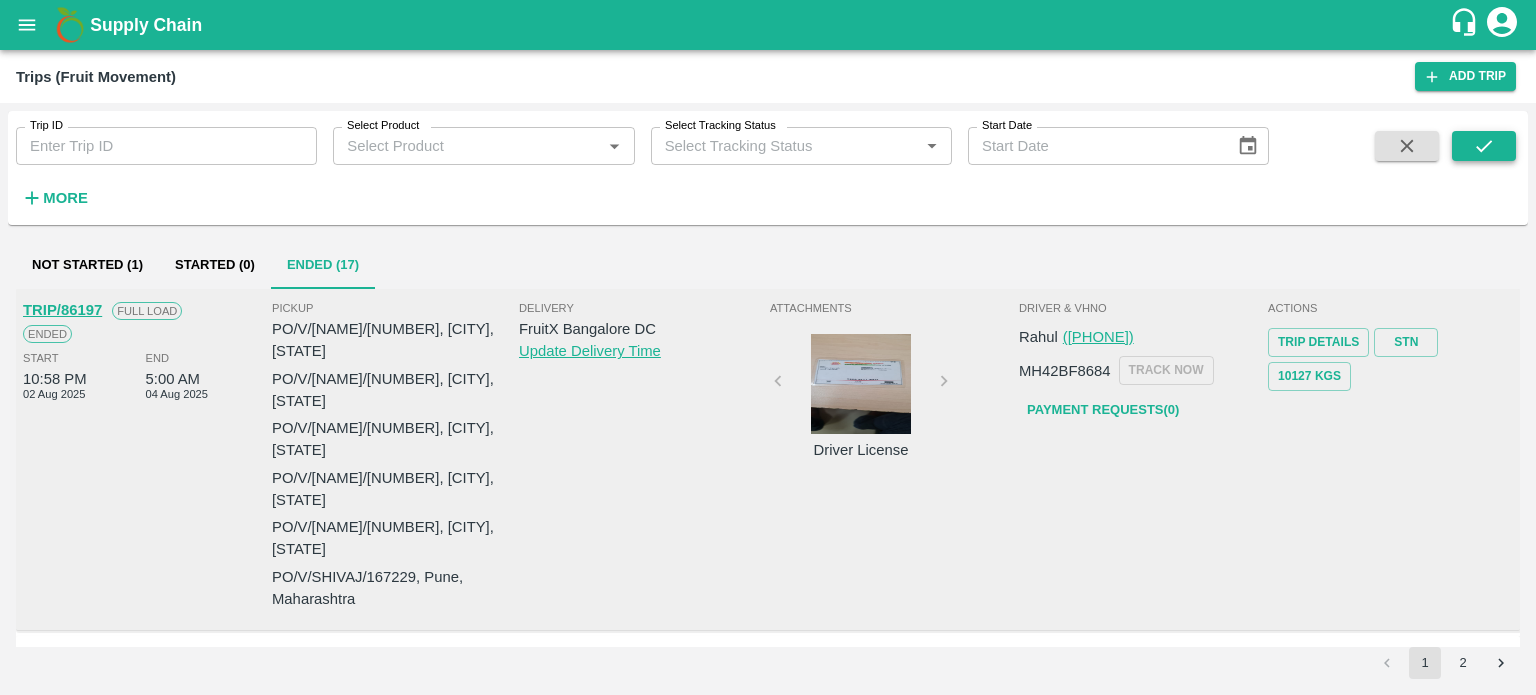 type 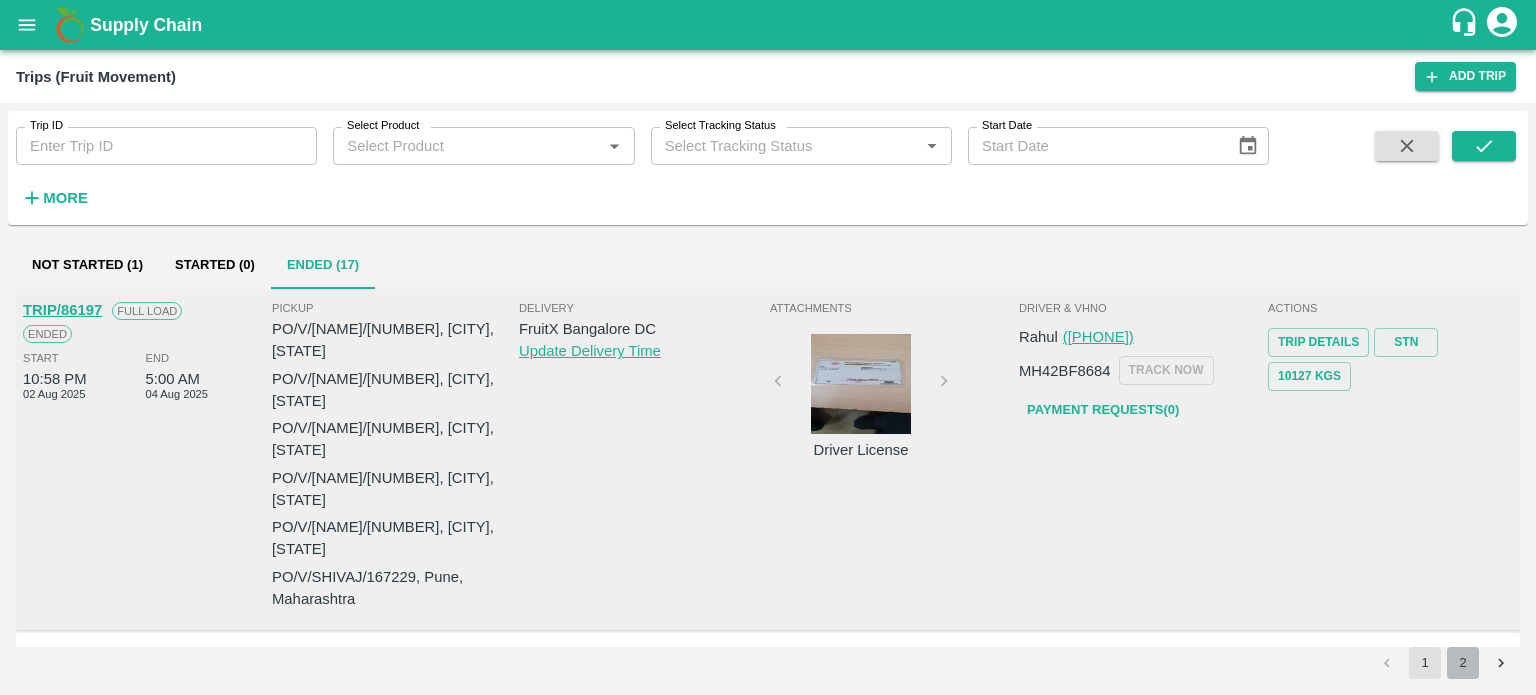 click on "2" at bounding box center (1463, 663) 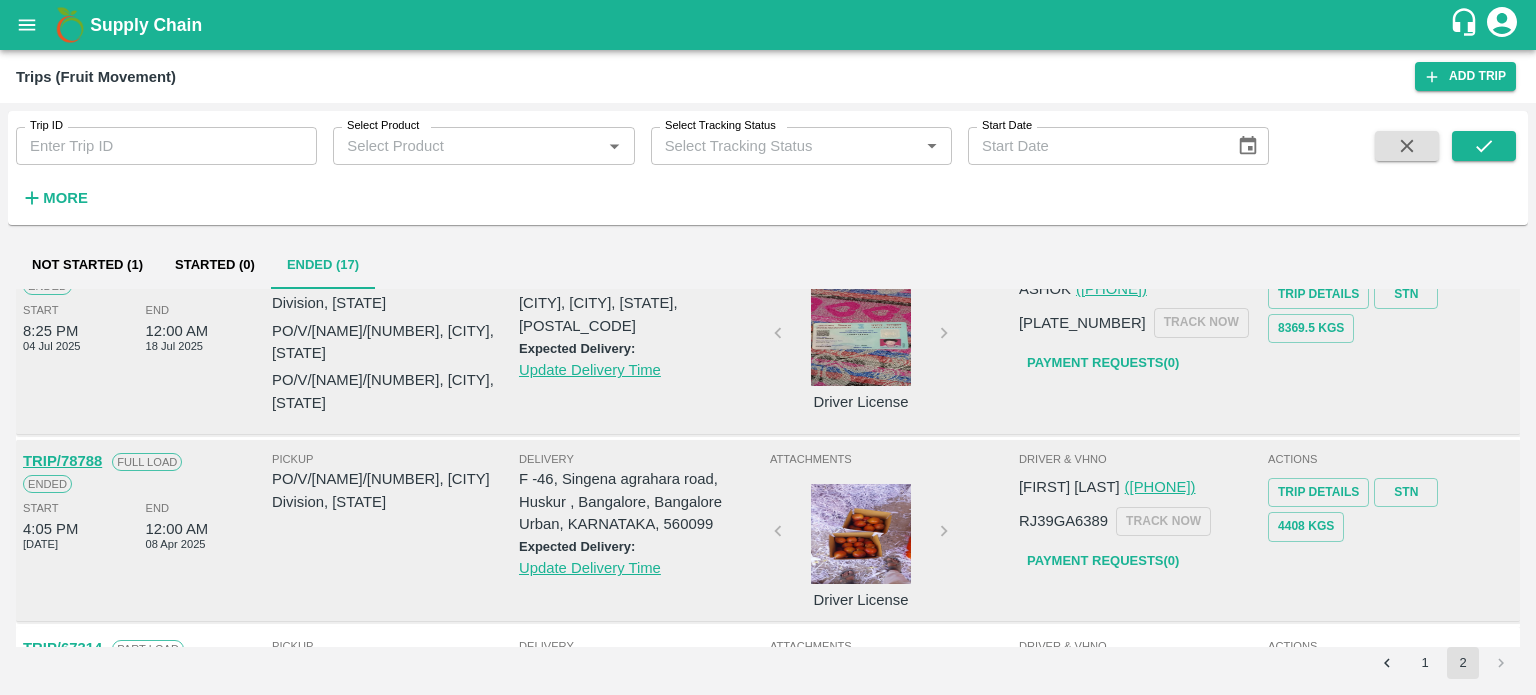 scroll, scrollTop: 828, scrollLeft: 0, axis: vertical 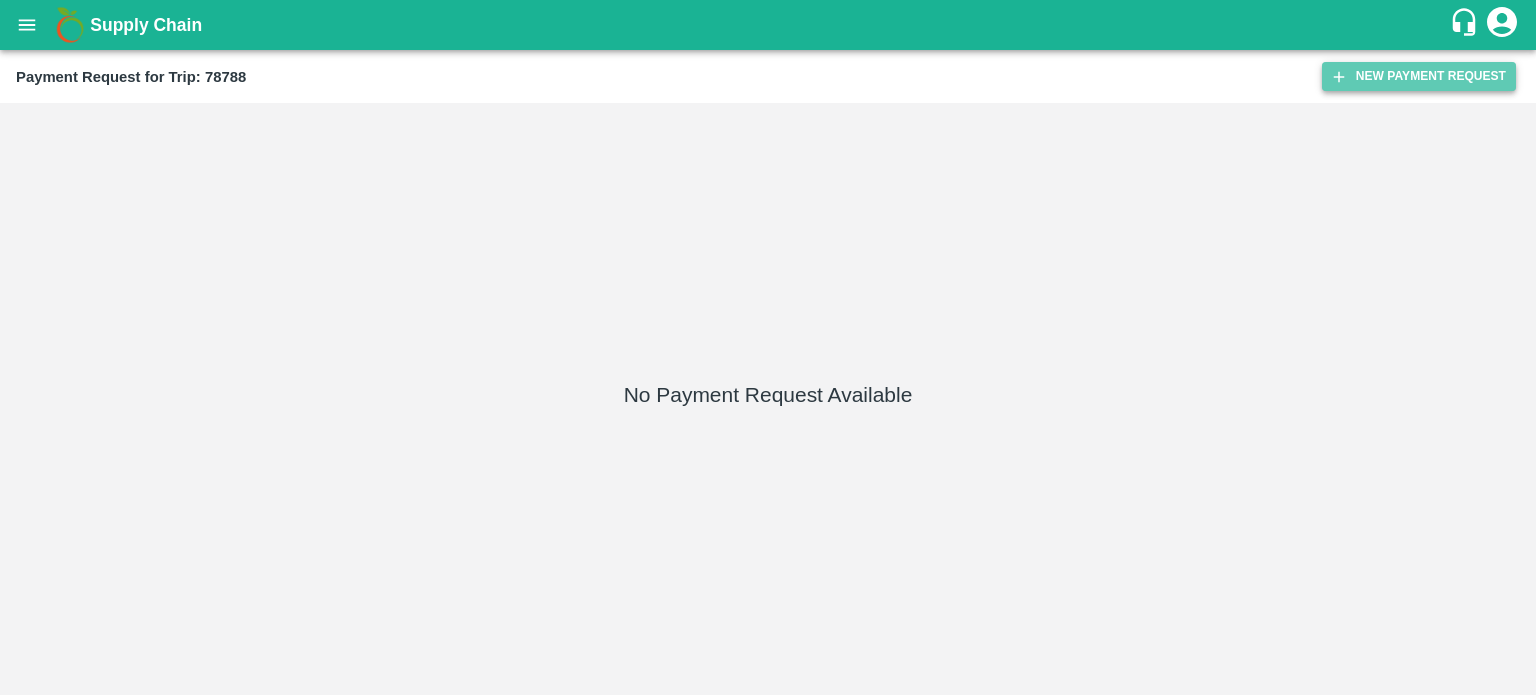 click on "New Payment Request" at bounding box center [1419, 76] 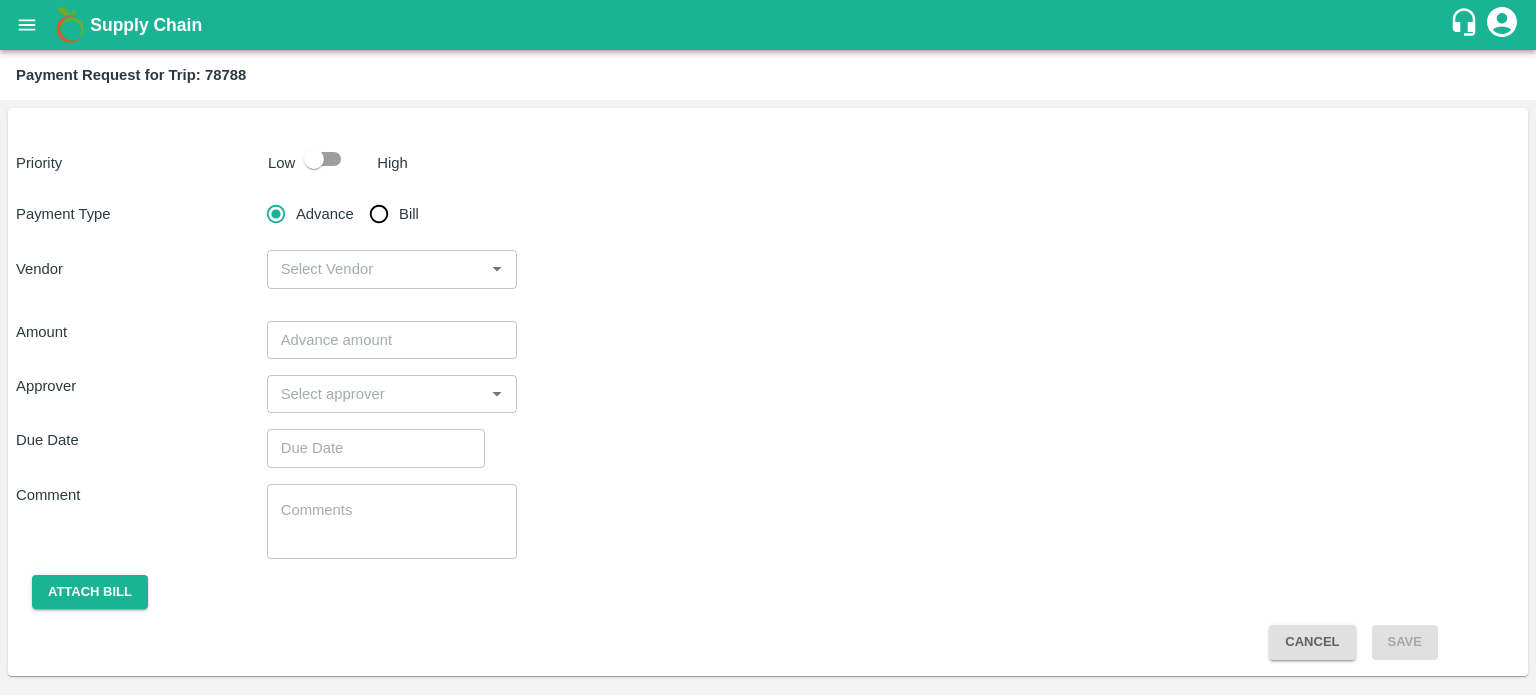 click at bounding box center [314, 159] 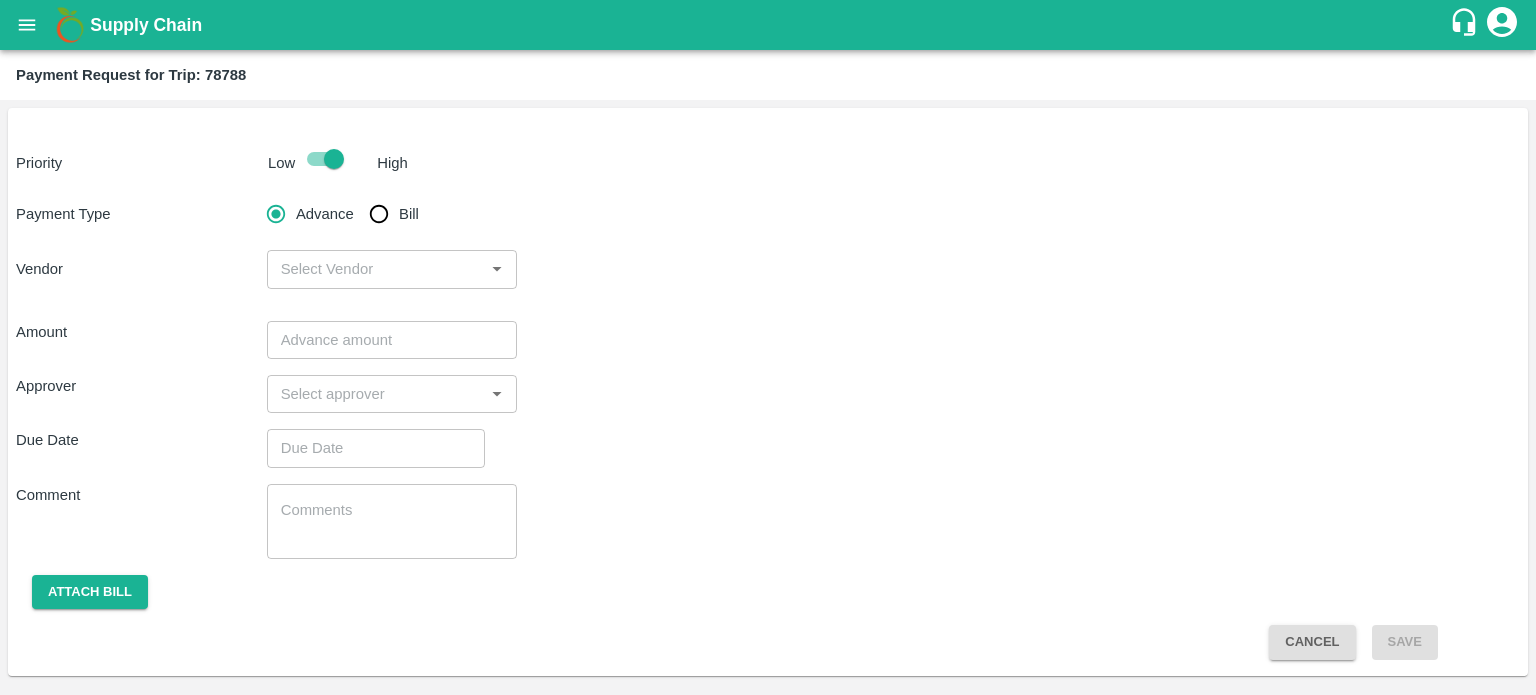 click on "Advance" at bounding box center (276, 214) 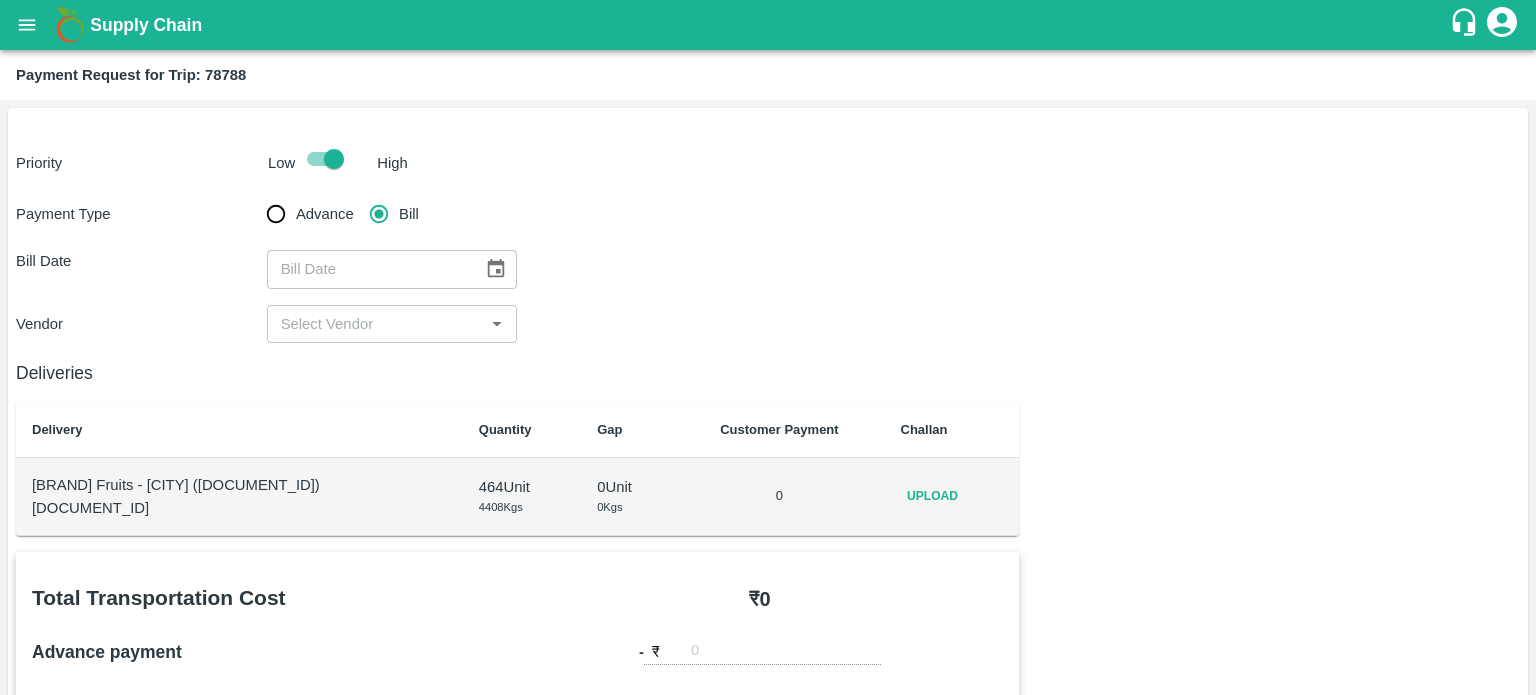 click on "Bill" at bounding box center [379, 214] 